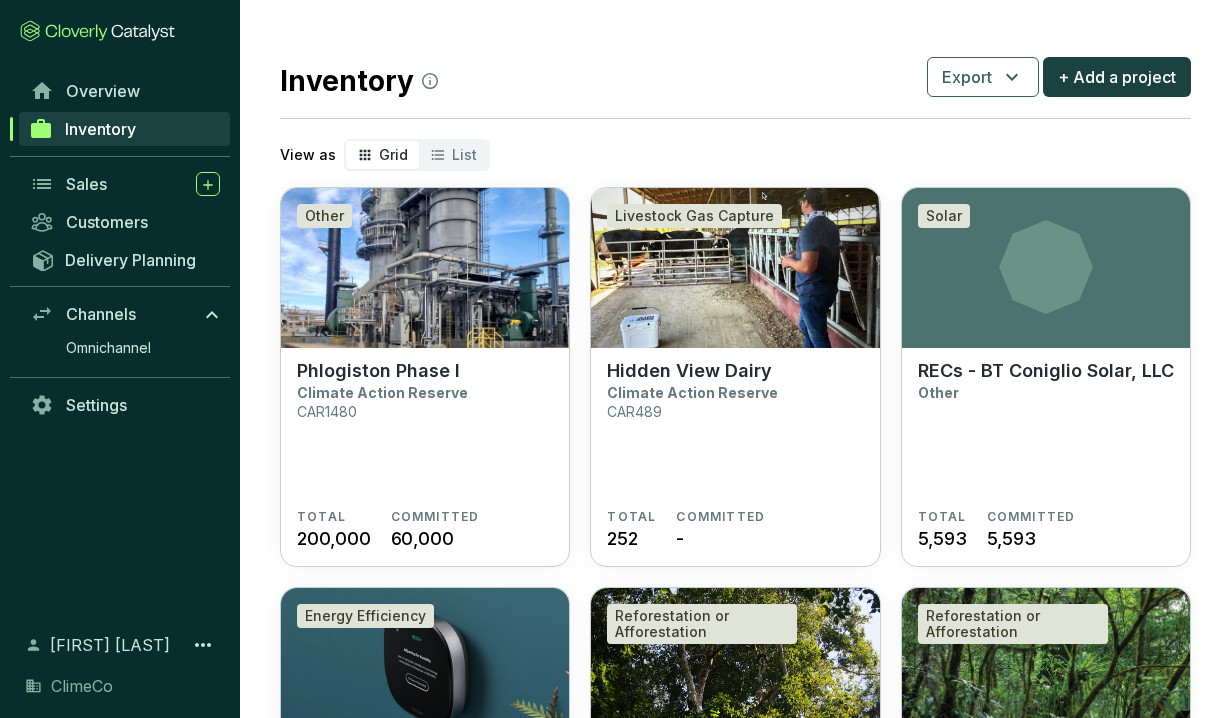 scroll, scrollTop: 0, scrollLeft: 0, axis: both 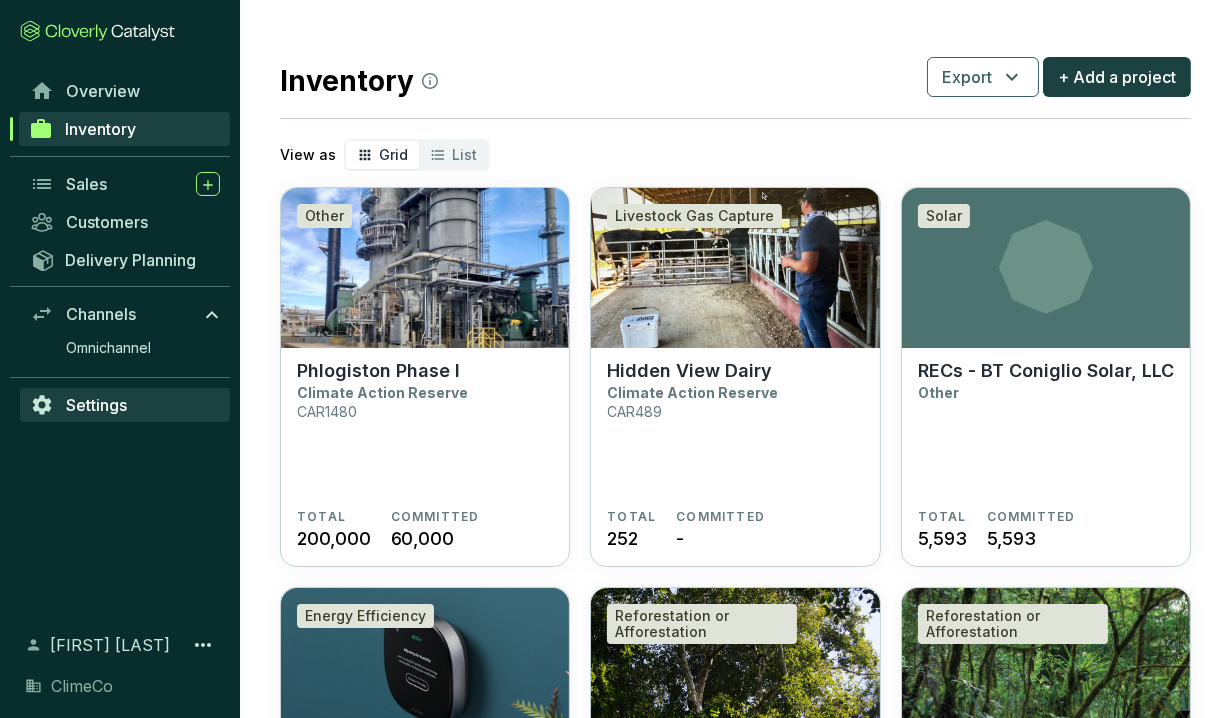 click 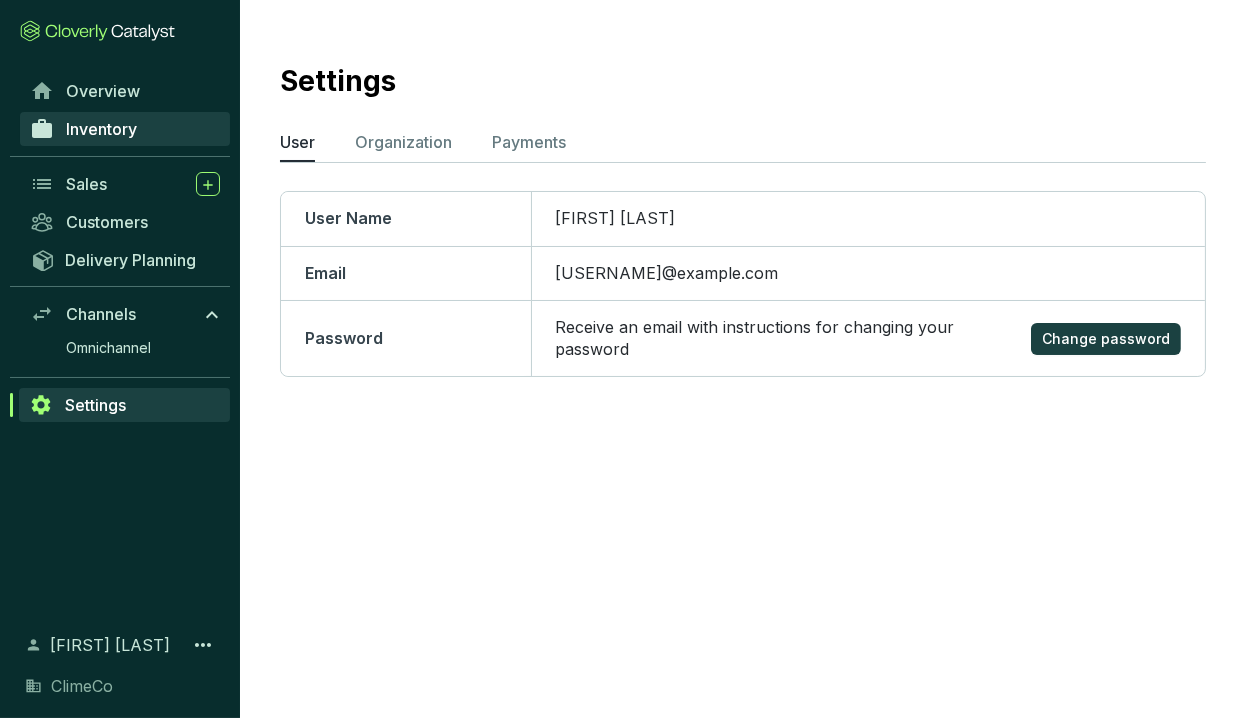 click on "Inventory" at bounding box center (101, 129) 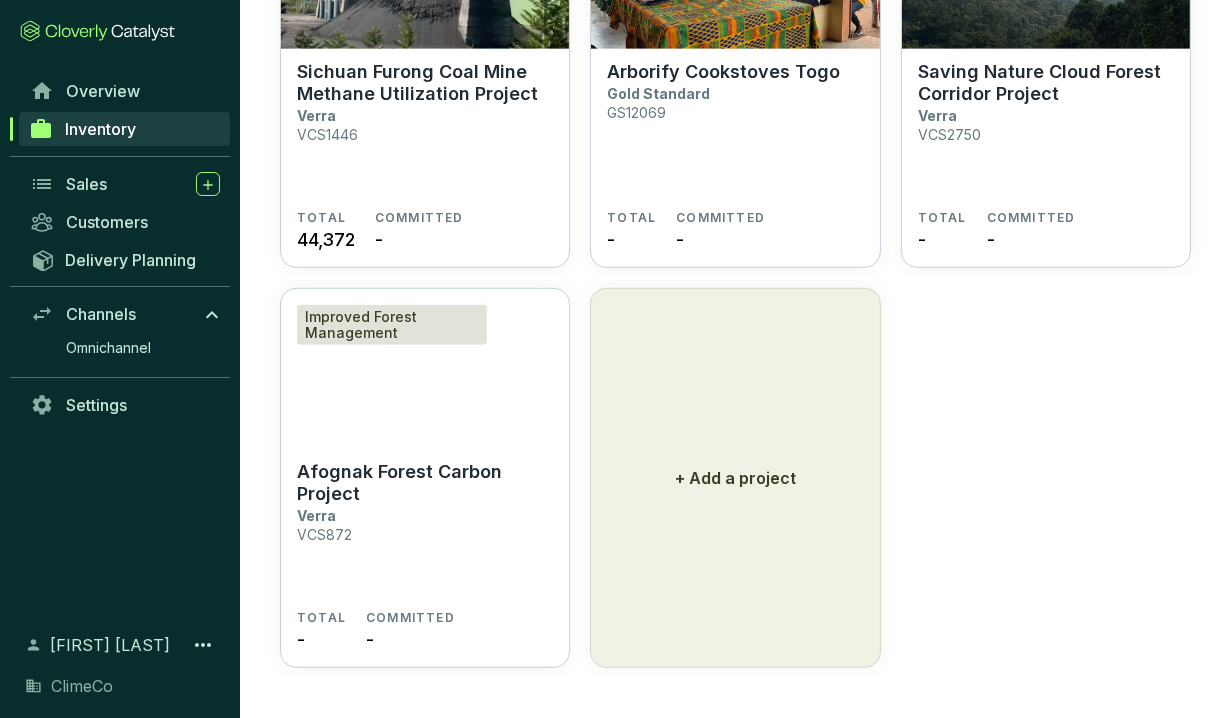 scroll, scrollTop: 1509, scrollLeft: 0, axis: vertical 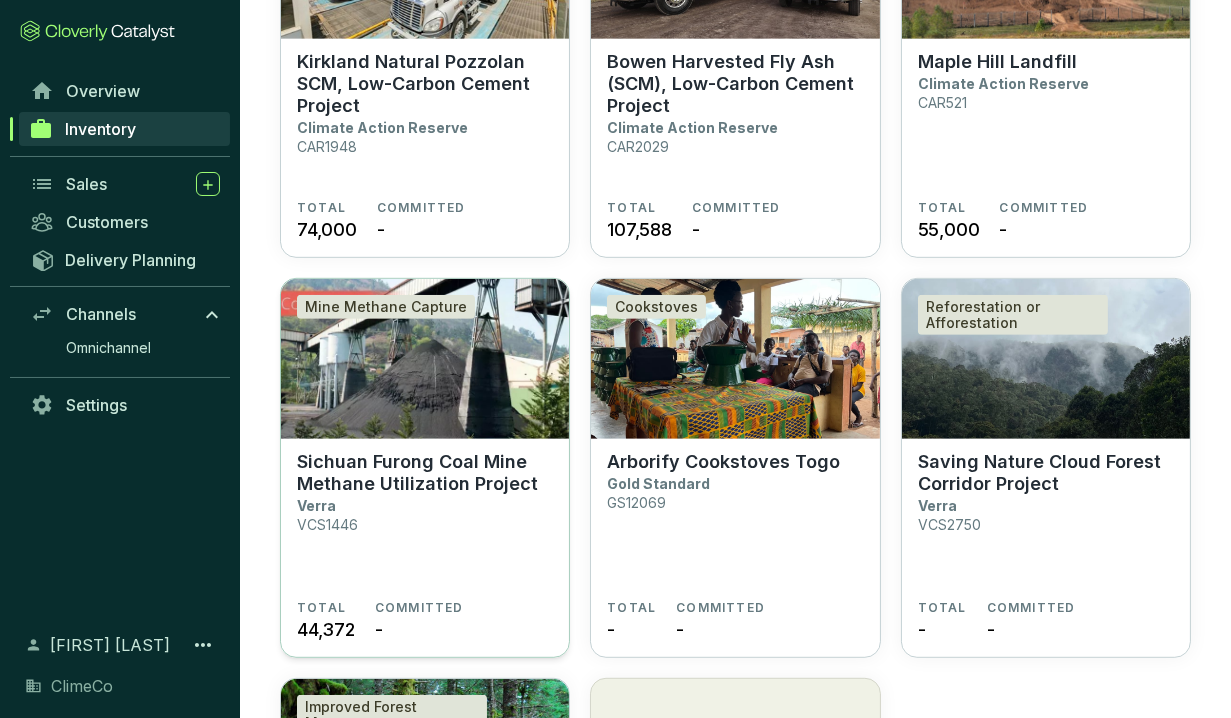 click on "Sichuan Furong Coal Mine Methane Utilization Project" at bounding box center (425, 473) 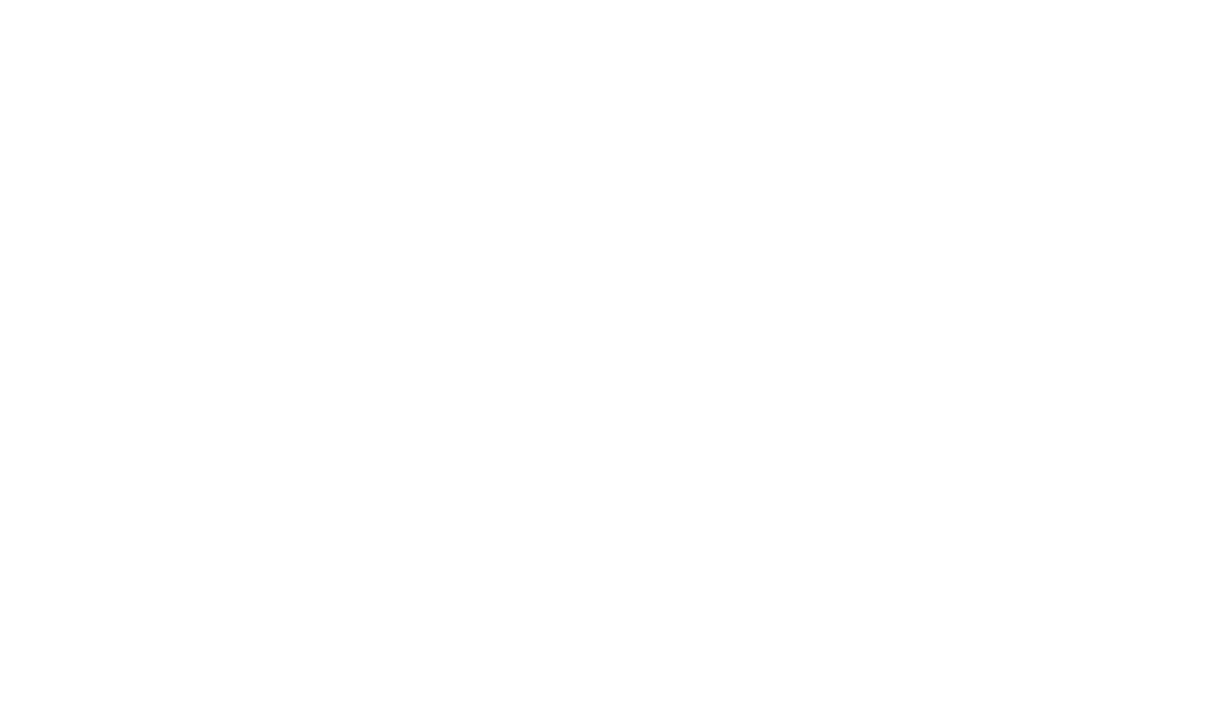 scroll, scrollTop: 0, scrollLeft: 0, axis: both 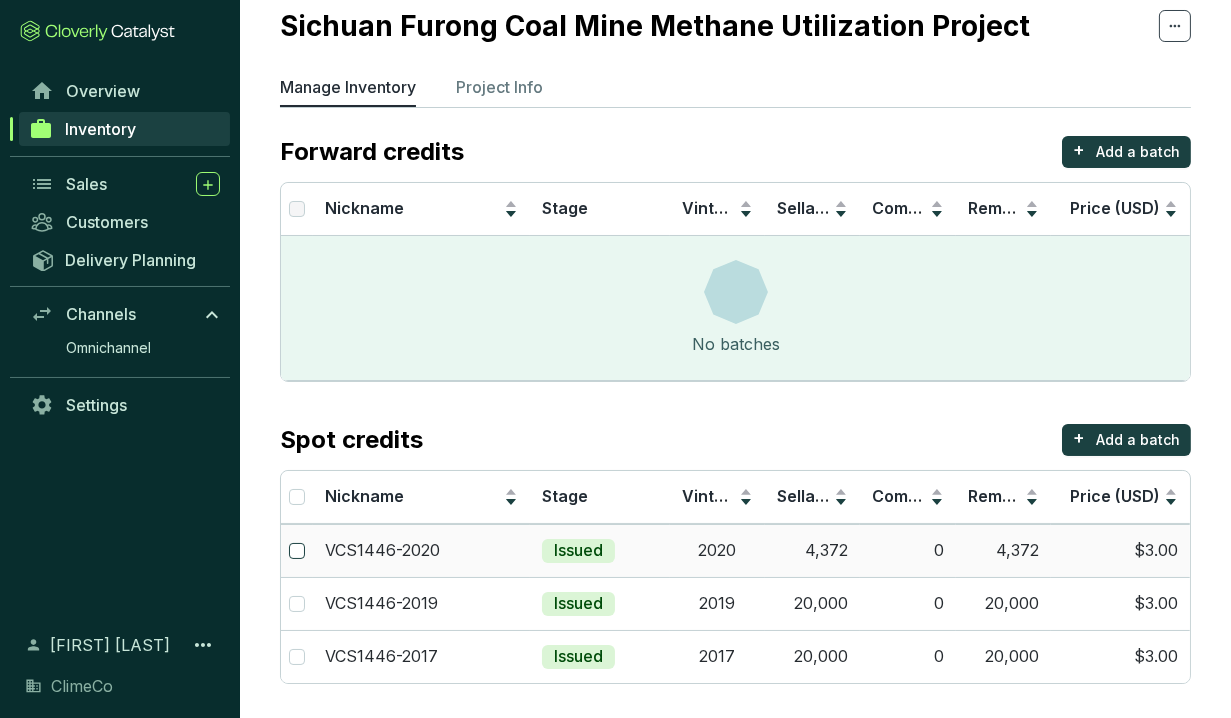 click at bounding box center [297, 551] 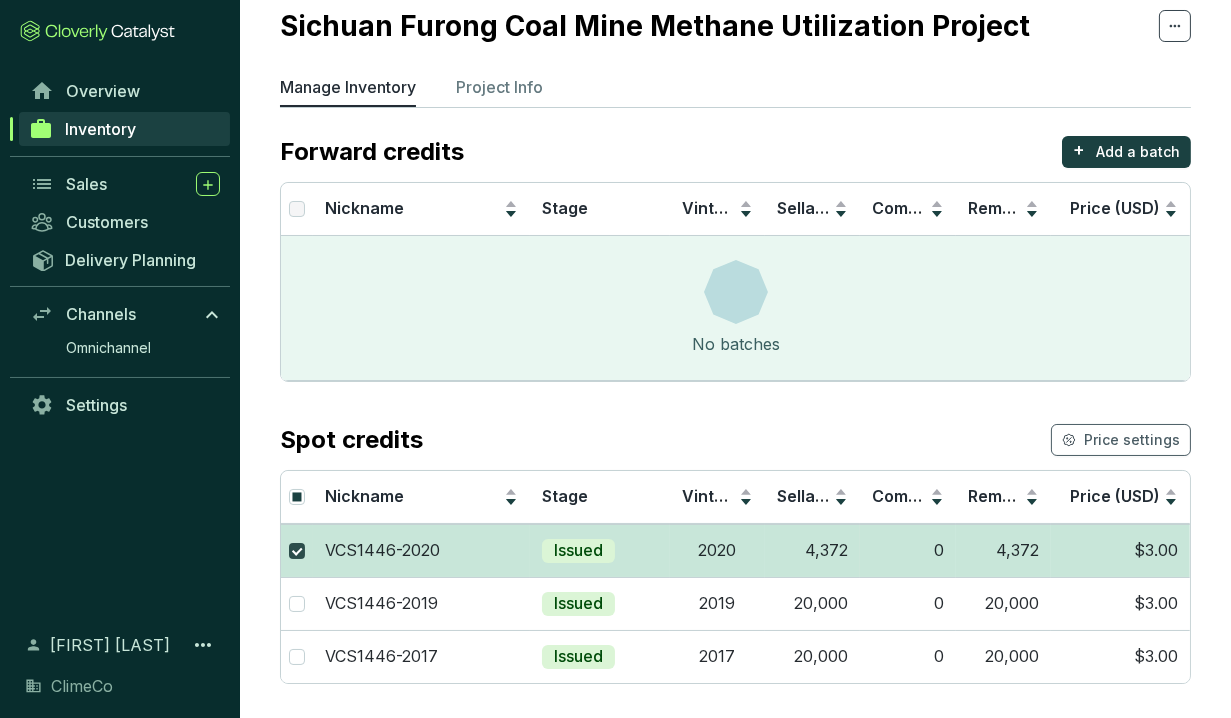 click at bounding box center (297, 551) 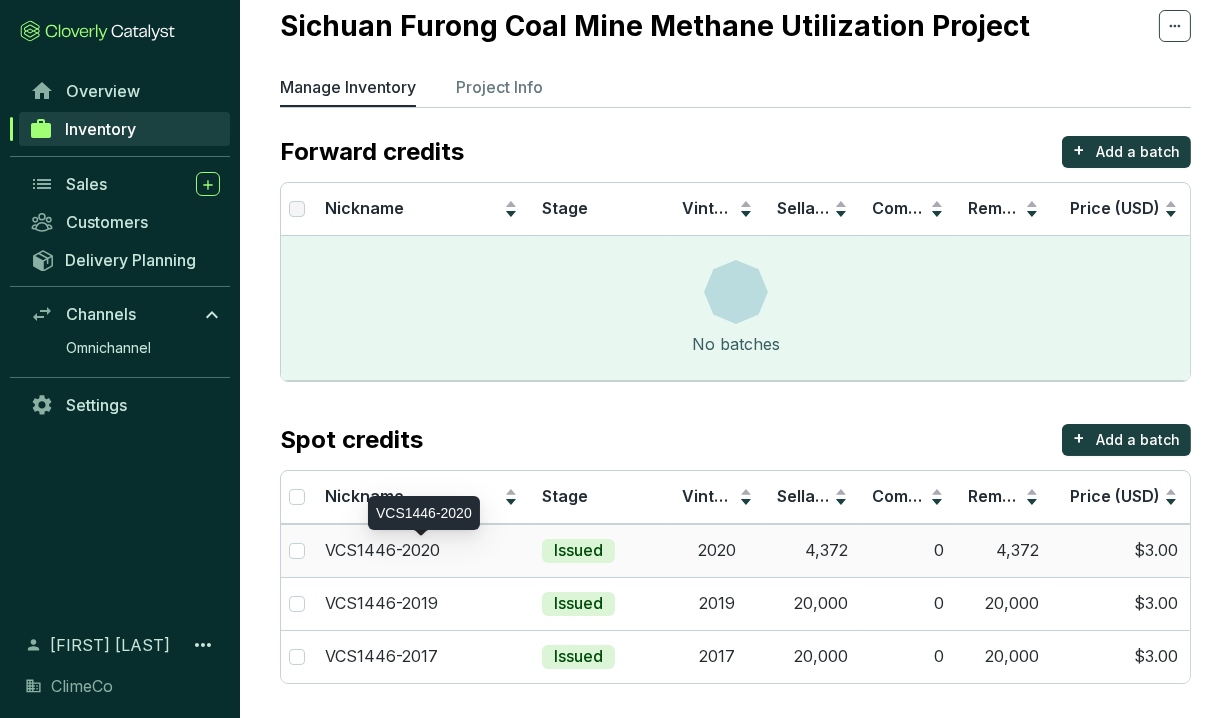 click on "VCS1446-2020" at bounding box center (421, 551) 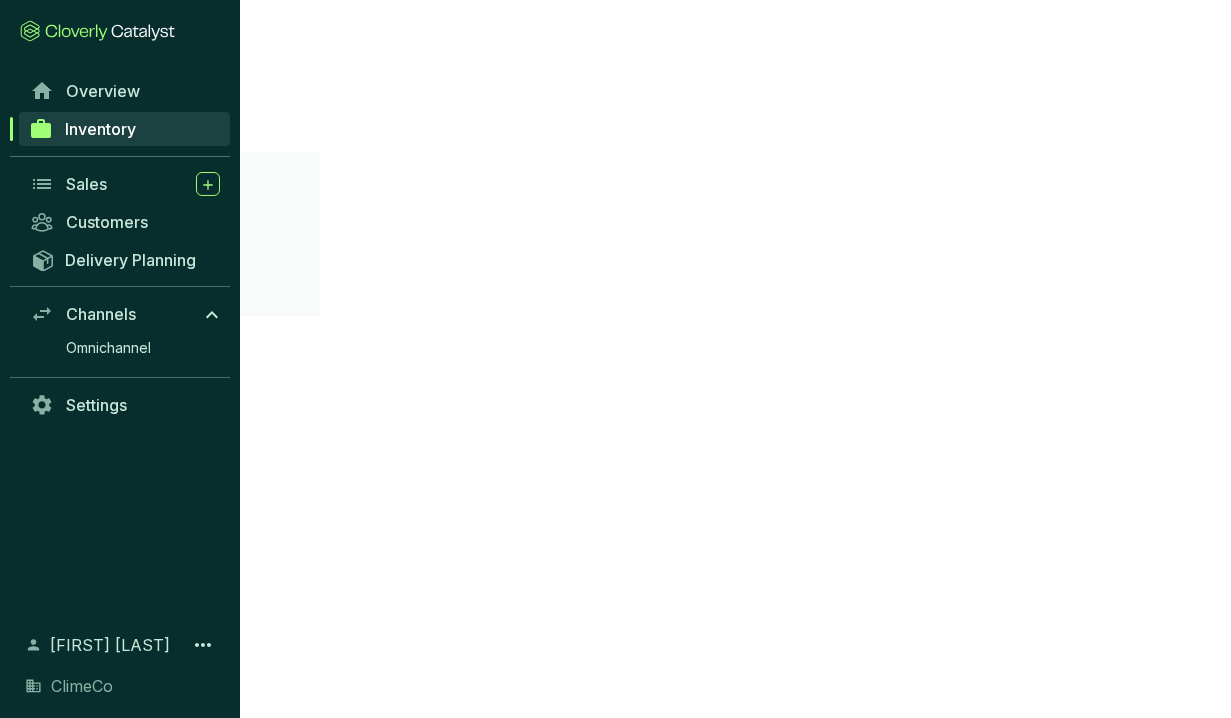 scroll, scrollTop: 0, scrollLeft: 0, axis: both 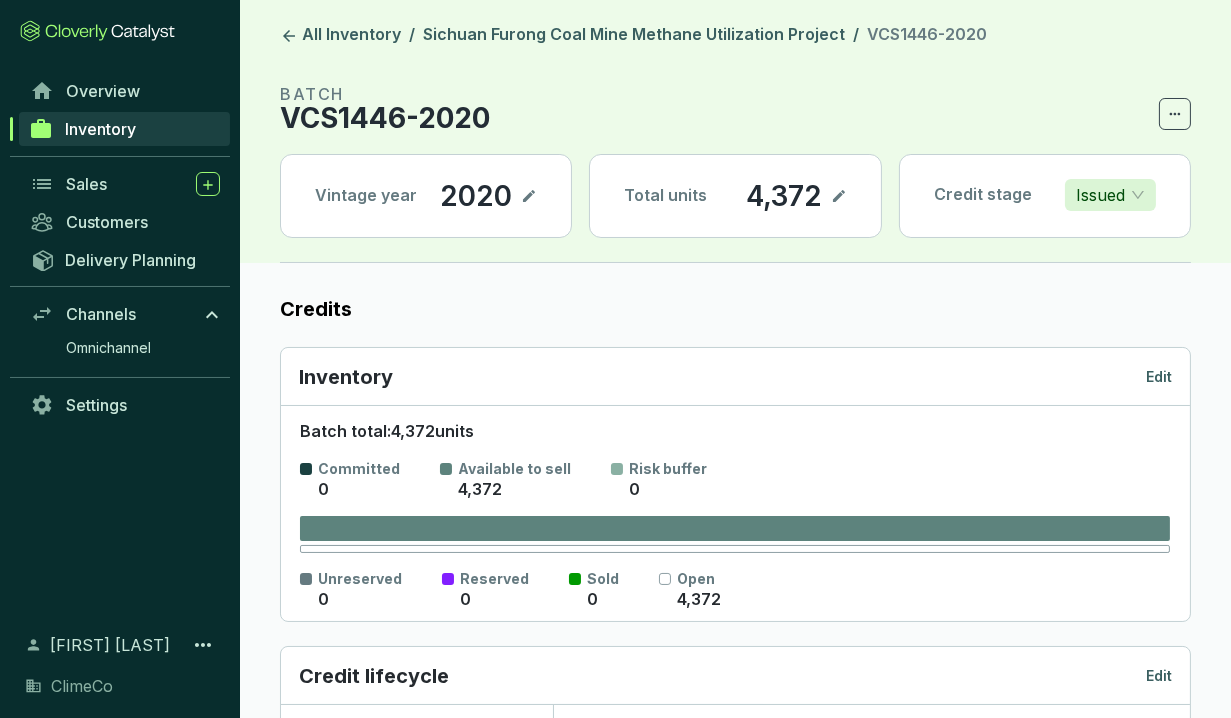 click 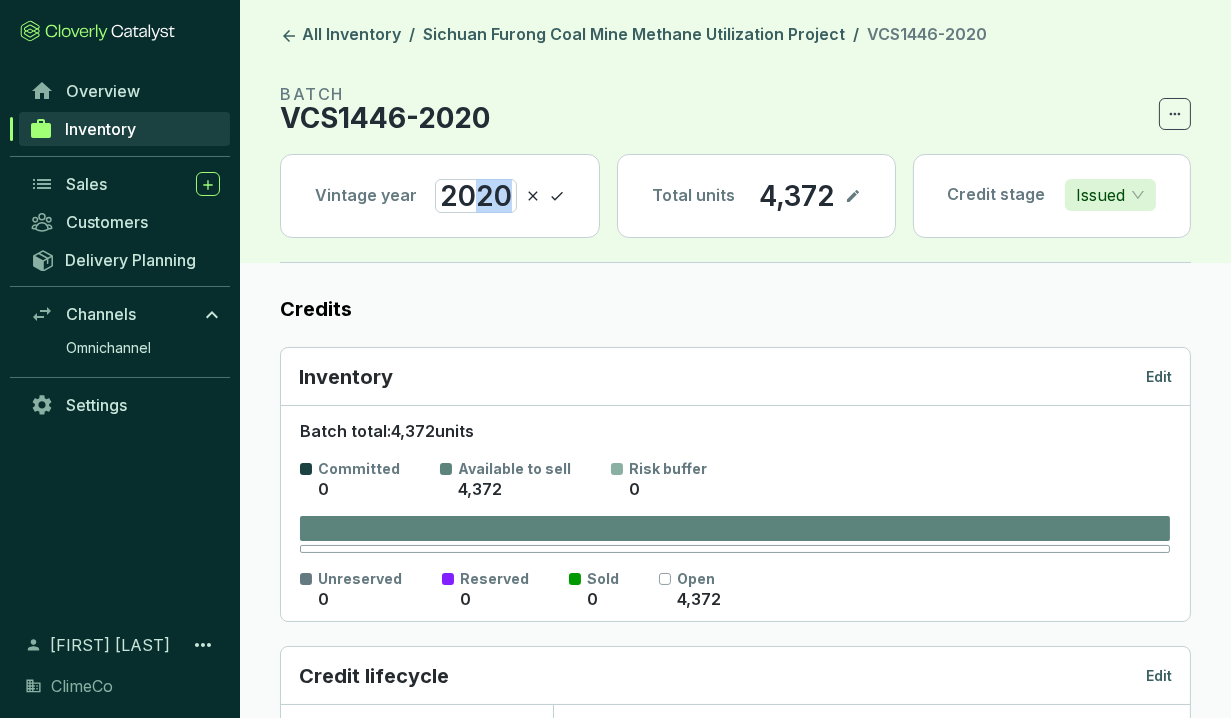 drag, startPoint x: 478, startPoint y: 192, endPoint x: 502, endPoint y: 191, distance: 24.020824 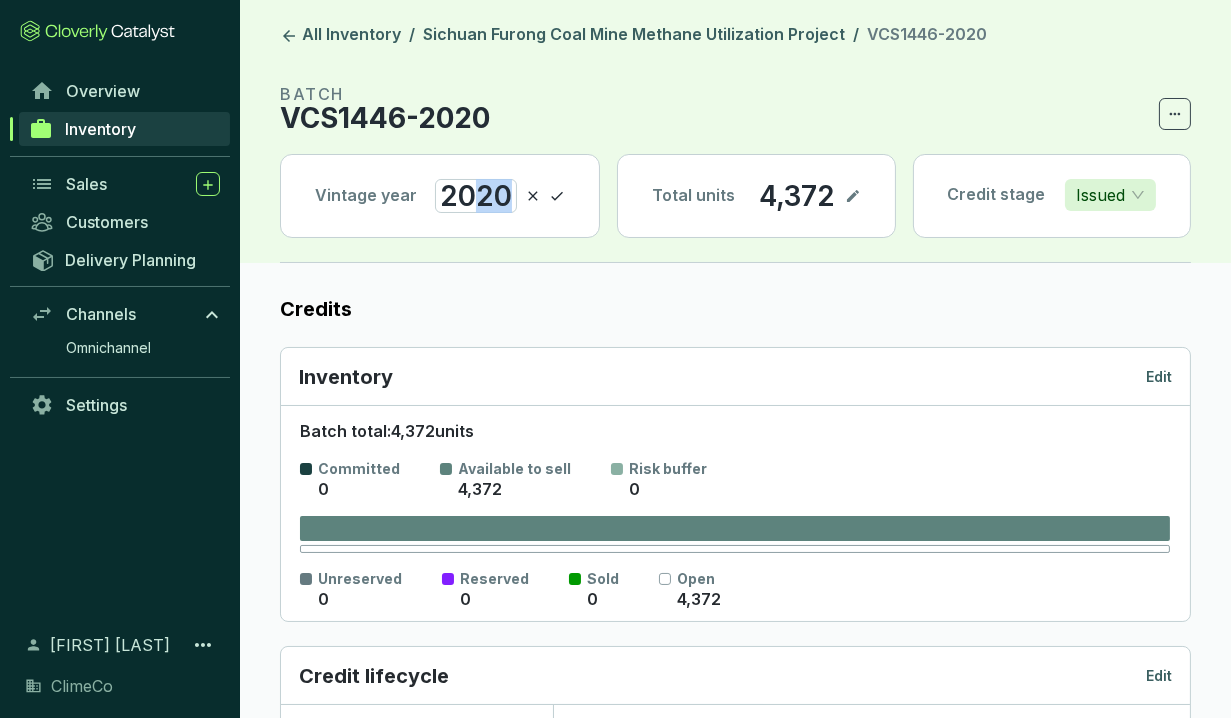 type 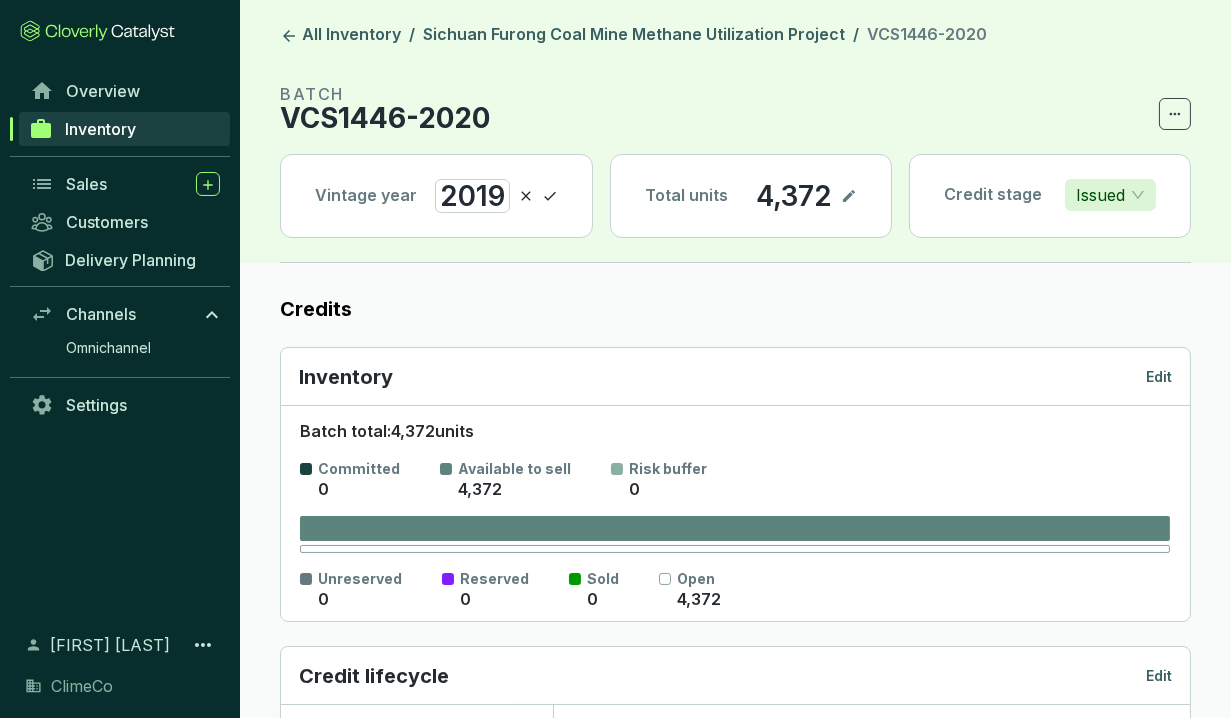 click on "Credits Inventory Edit Batch total:  4,372  units Committed 0 Available to sell 4,372 Risk buffer 0   Unreserved 0 Reserved 0 Sold 0 Open 4,372 Credit lifecycle Edit Crediting period 1/1/2018 - 4/15/2020 Registry serial number range - Credit timeline Forecasted Measured Verified Issued Feb 13 2023 Supporting Documents Edit No data No data Distribution Pricing Edit Unit cost (USD) - Default sale price (USD) $3.00 Sales Direct Cloverly Deal Name Deal status Execution date Units Unit price (USD) Total (USD) No Direct sales found for this batch" at bounding box center [735, 996] 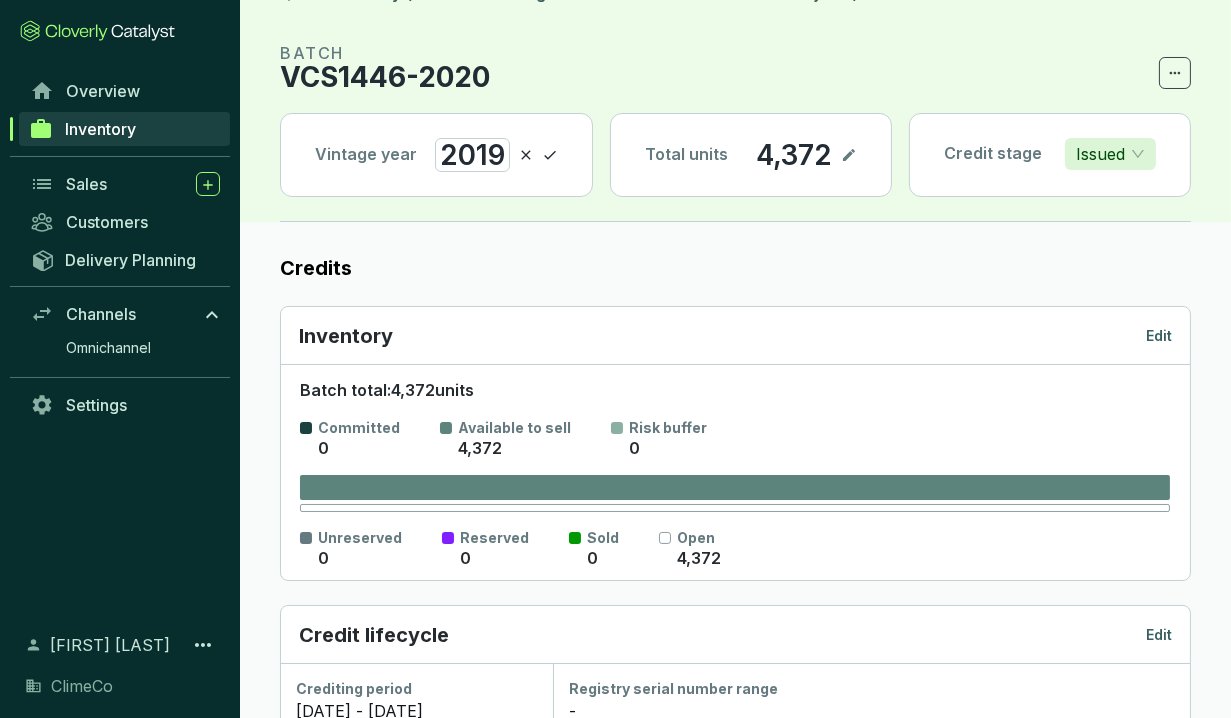 scroll, scrollTop: 0, scrollLeft: 0, axis: both 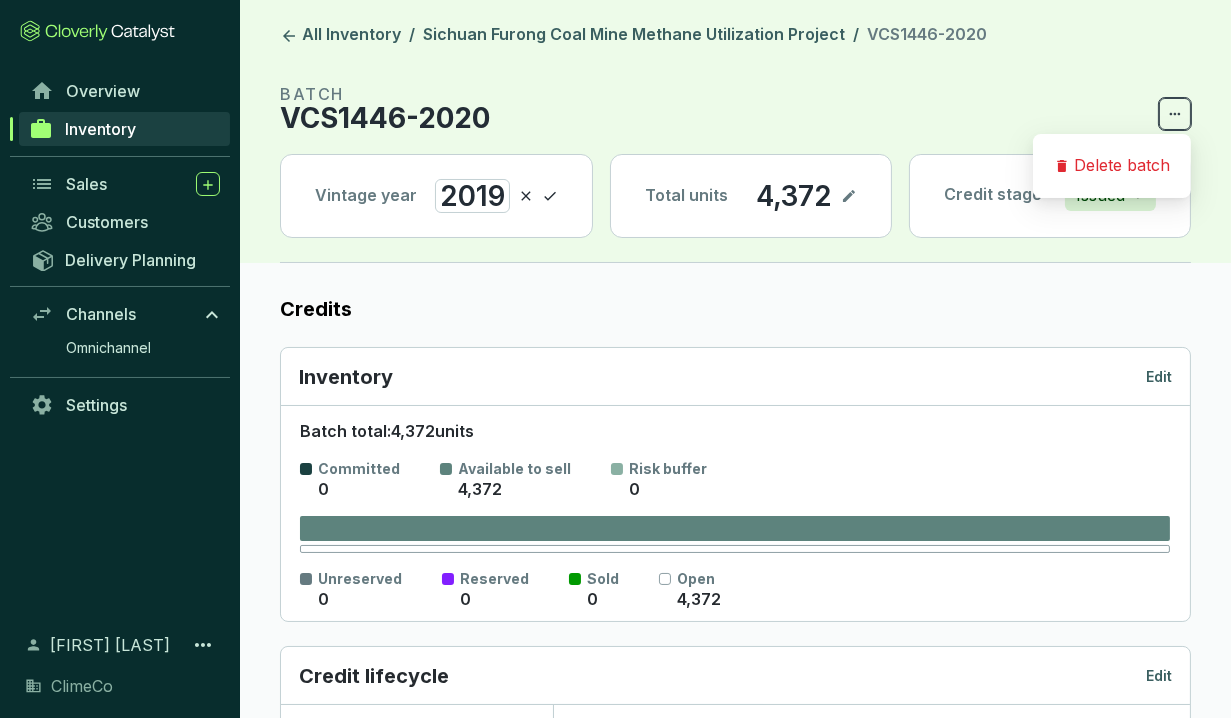click 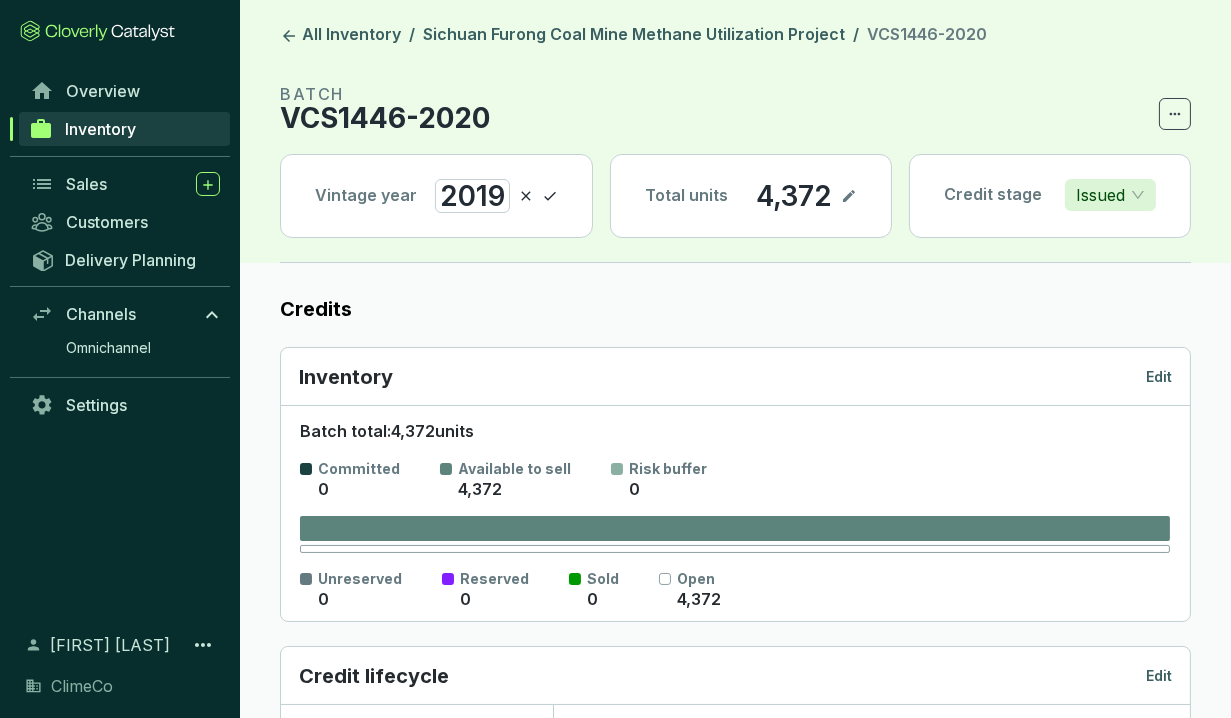 click on "BATCH VCS1446-2020" at bounding box center [735, 106] 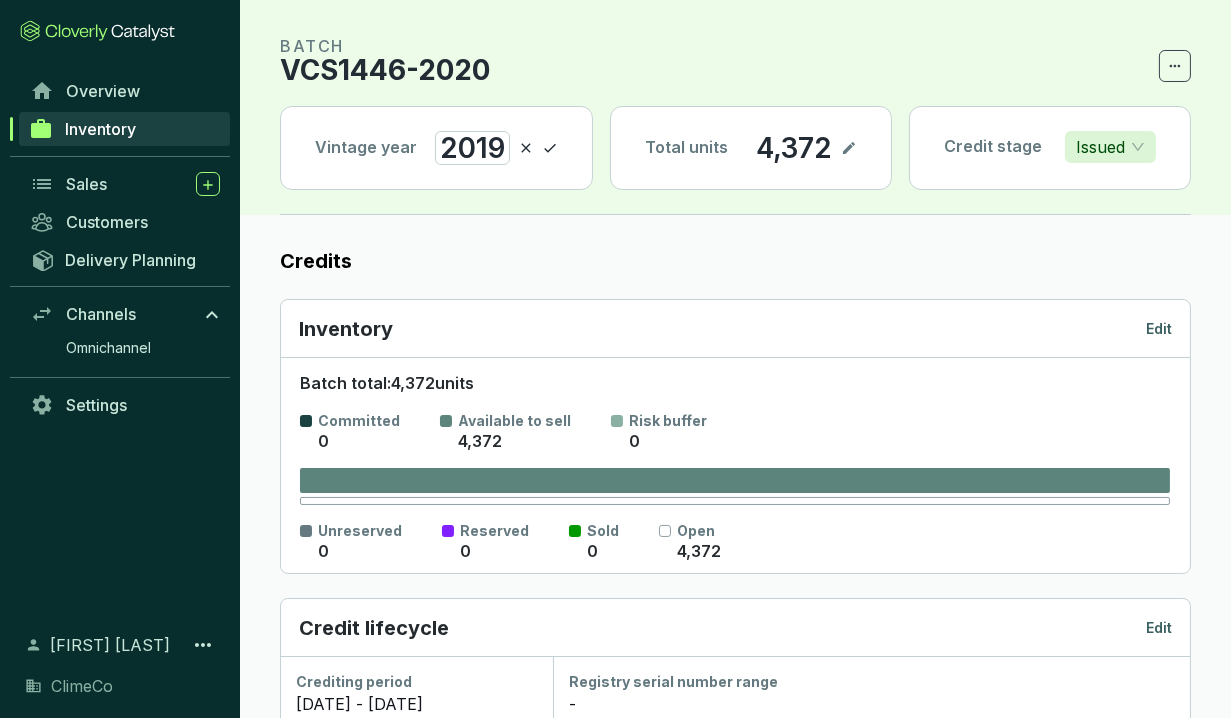 scroll, scrollTop: 0, scrollLeft: 0, axis: both 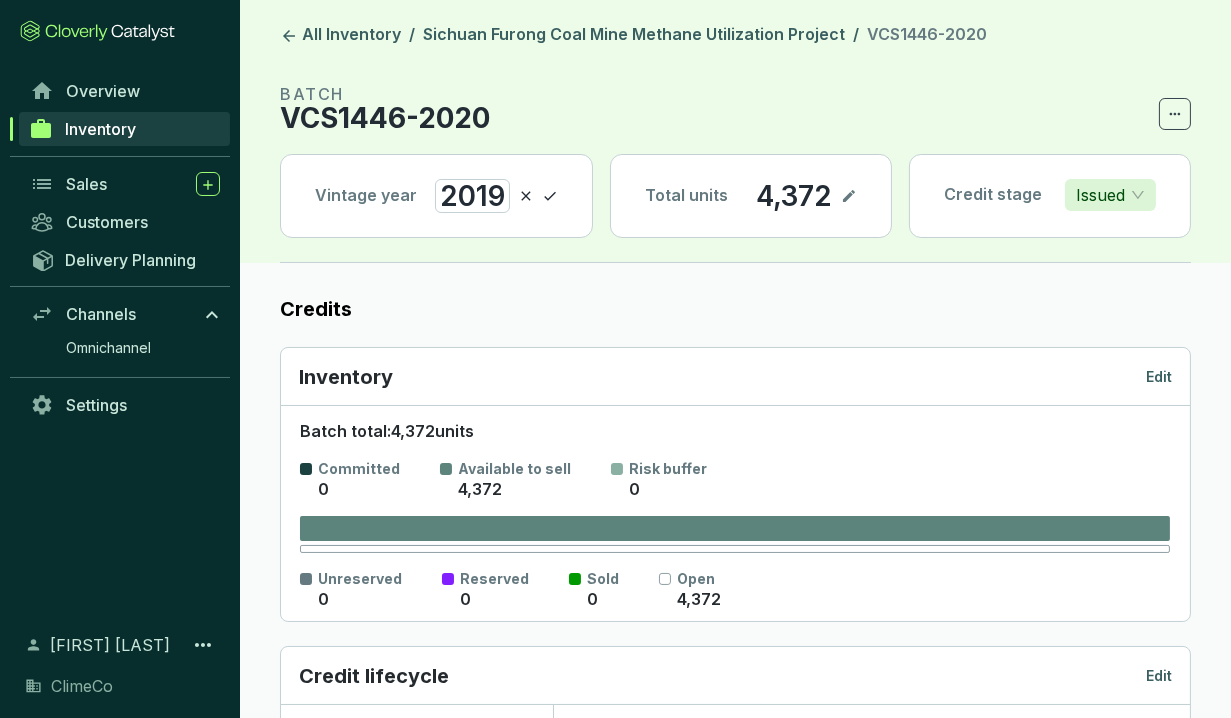 click on "BATCH VCS1446-2020 Vintage year 2019 Total units 4,372 Credit stage Issued" at bounding box center (735, 172) 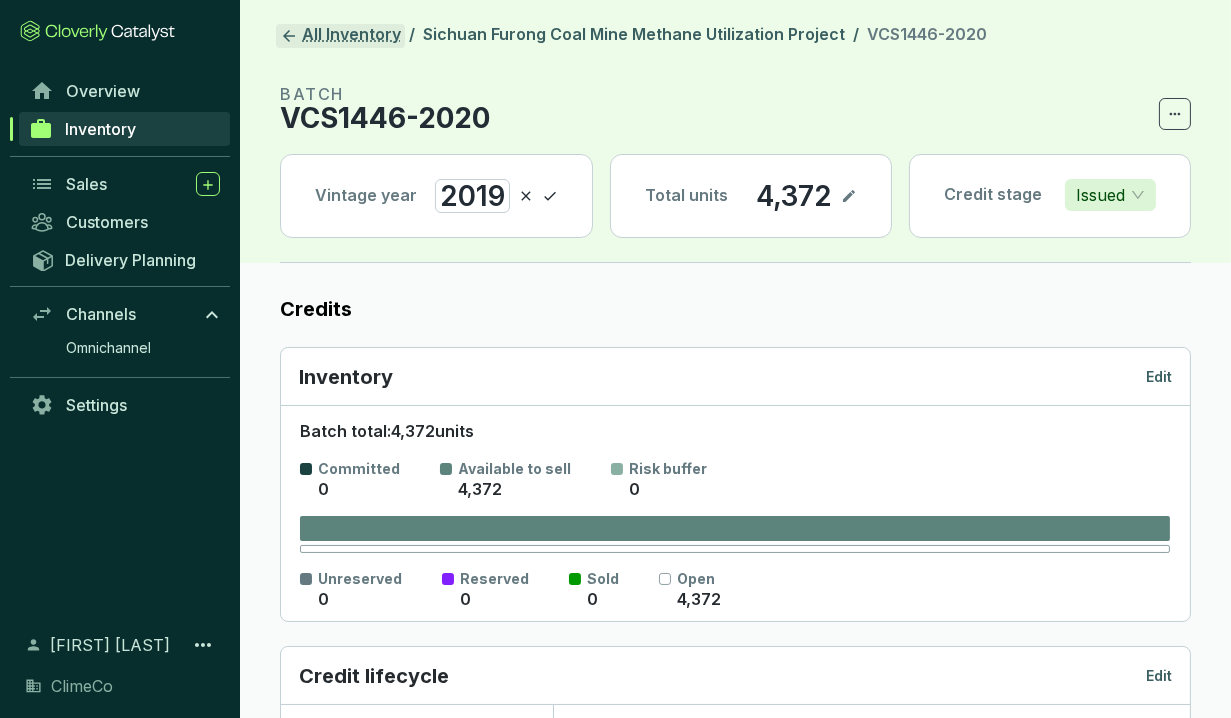 click on "All Inventory" at bounding box center [340, 36] 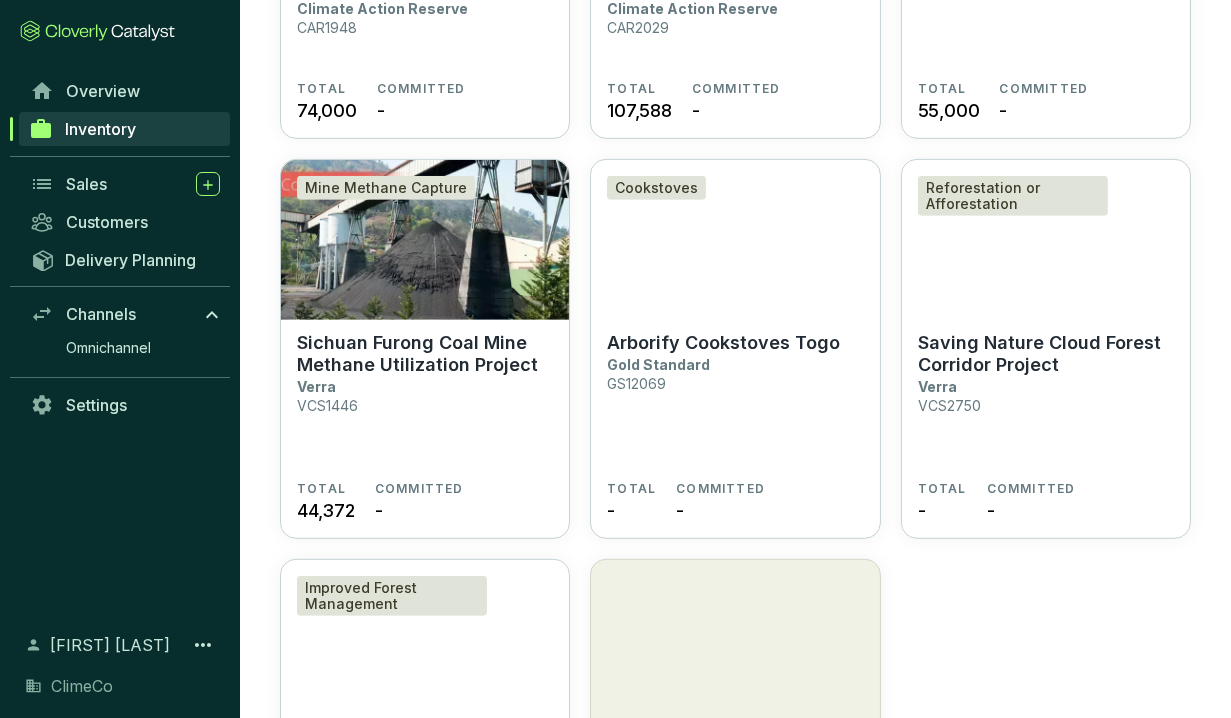 scroll, scrollTop: 1662, scrollLeft: 0, axis: vertical 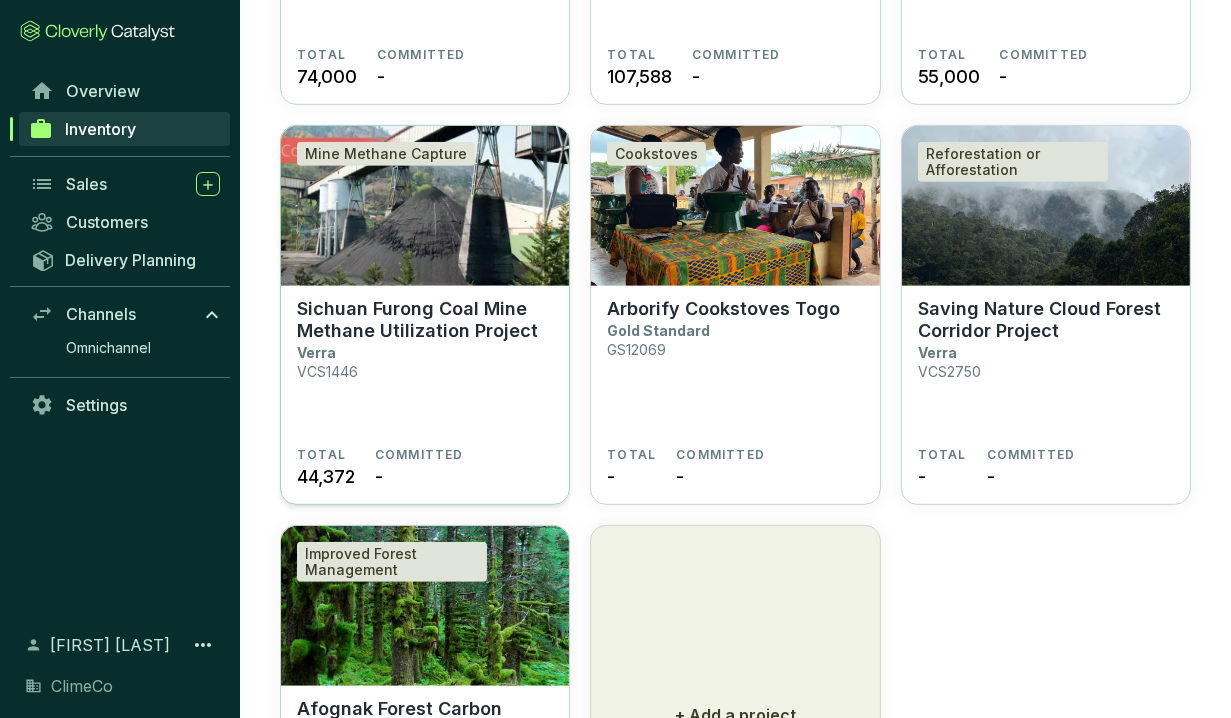 click on "Sichuan Furong Coal Mine Methane Utilization Project" at bounding box center [425, 320] 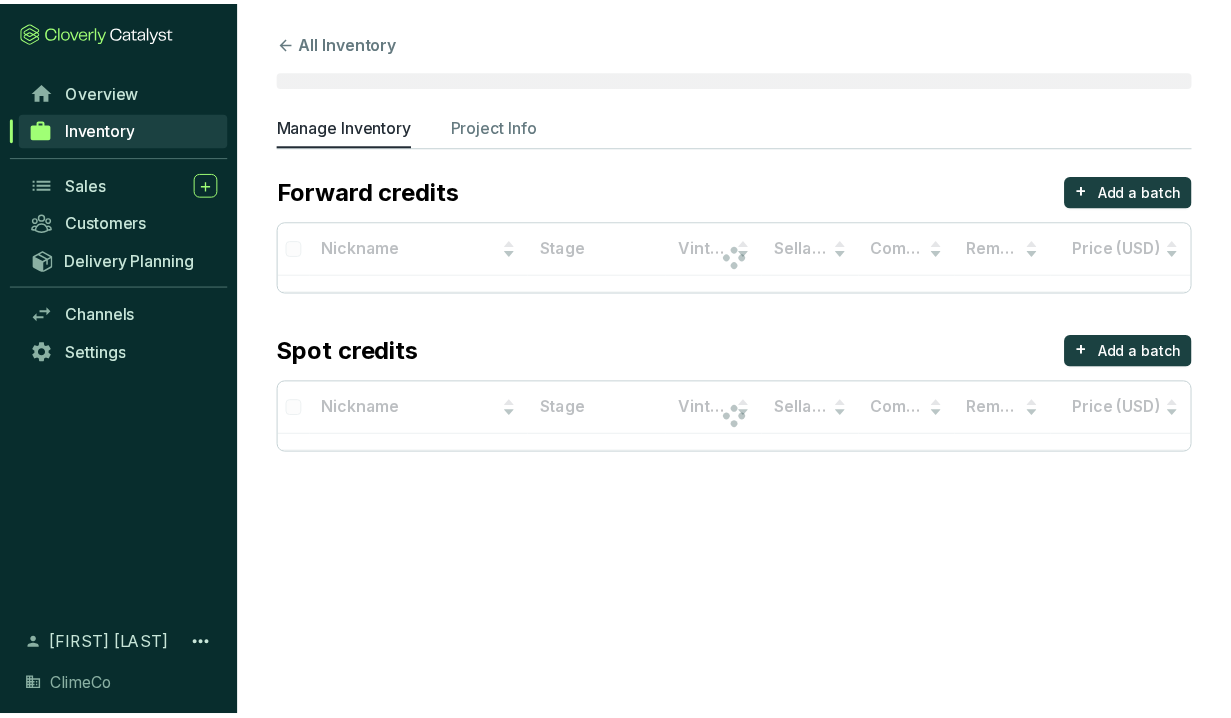 scroll, scrollTop: 0, scrollLeft: 0, axis: both 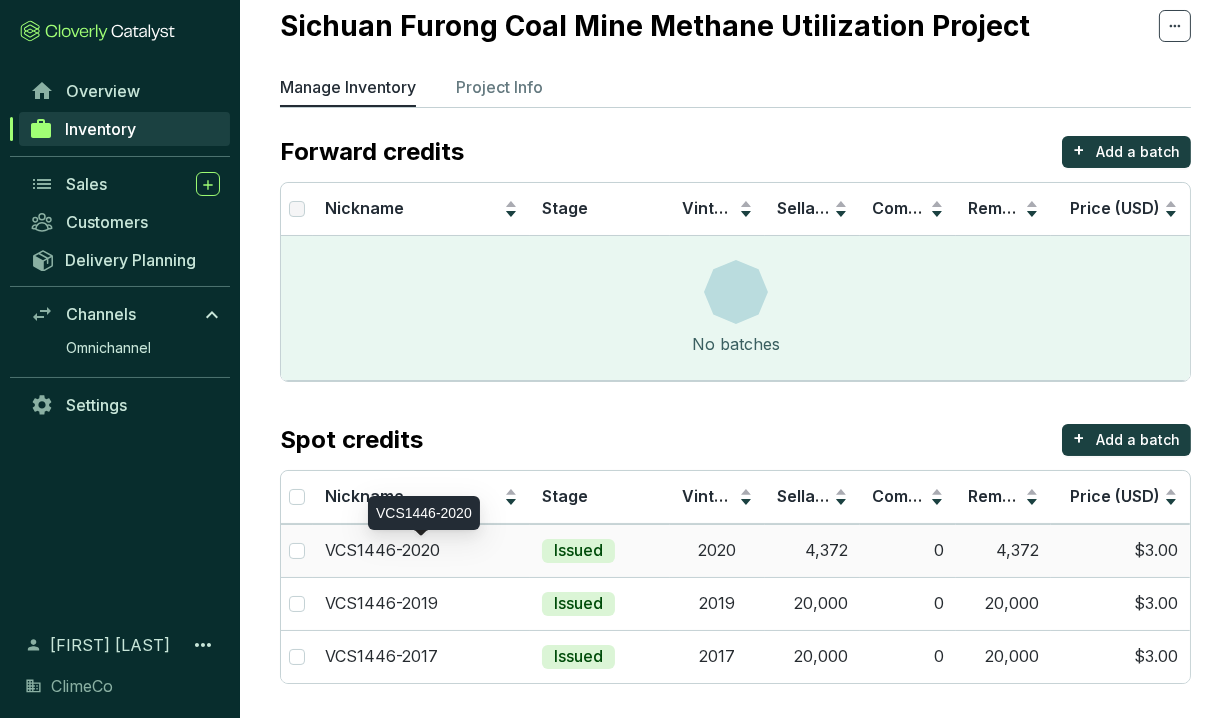 click on "VCS1446-2020" at bounding box center [382, 551] 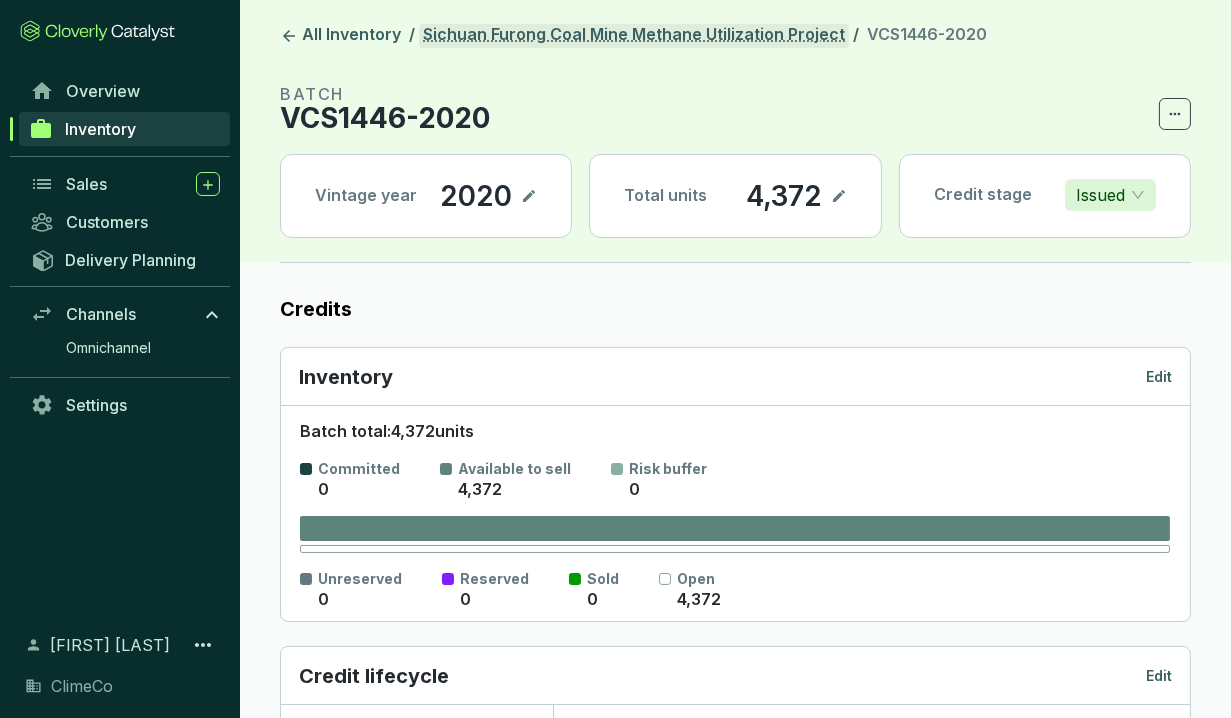 click on "Sichuan Furong Coal Mine Methane Utilization Project" at bounding box center [634, 36] 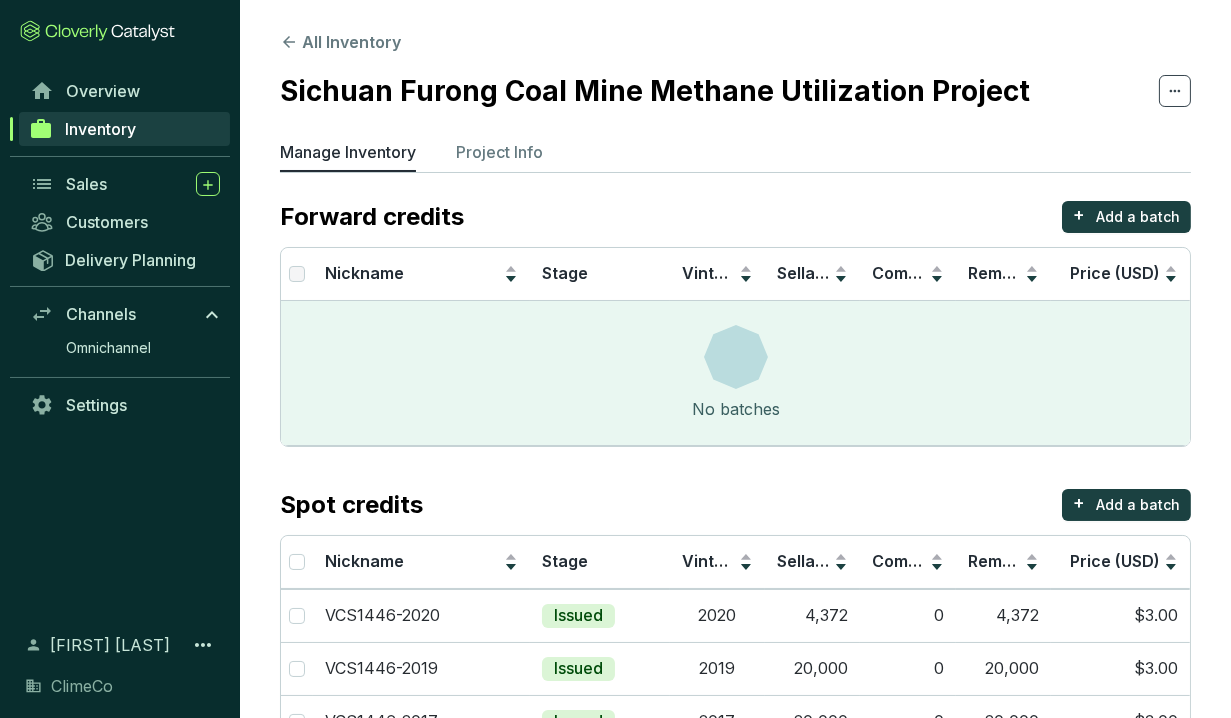 scroll, scrollTop: 65, scrollLeft: 0, axis: vertical 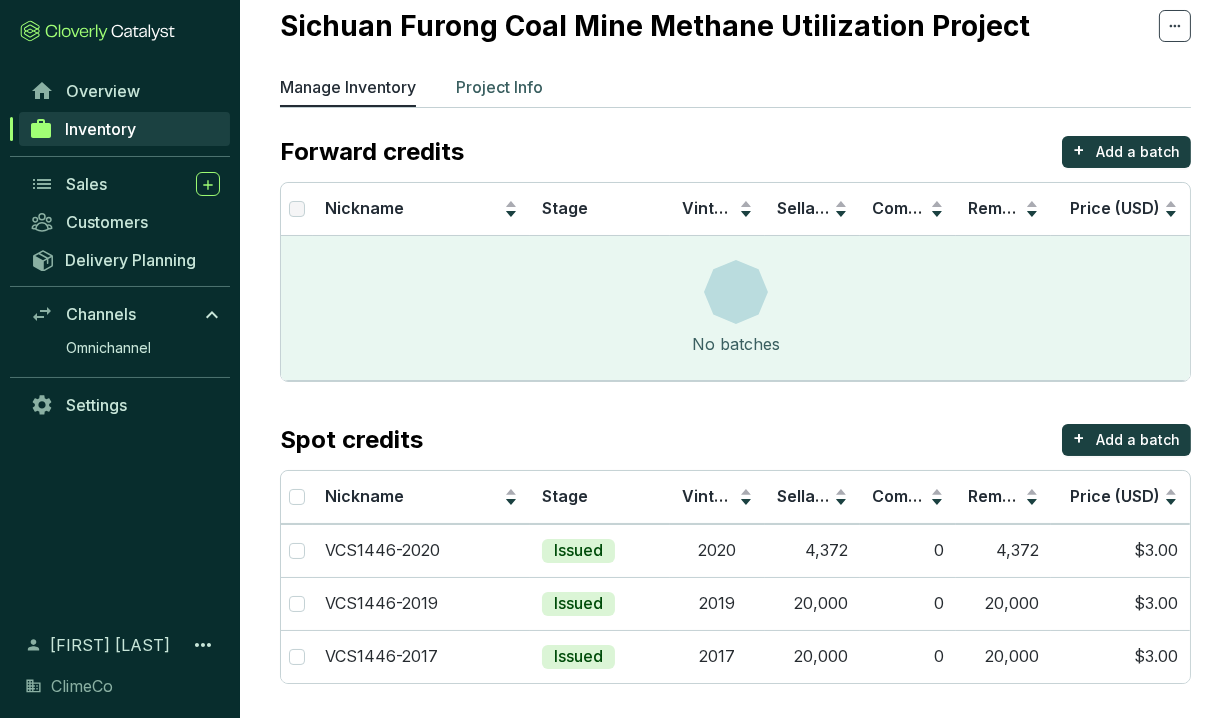click on "Project Info" at bounding box center [499, 87] 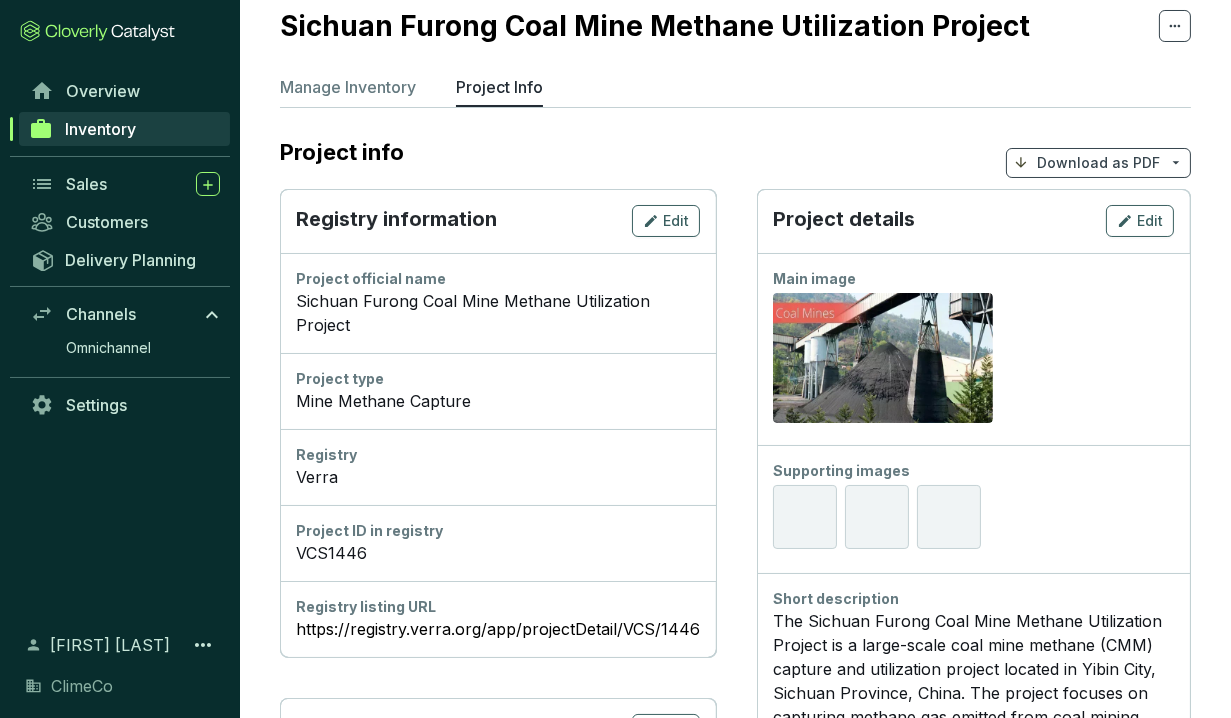 scroll, scrollTop: 0, scrollLeft: 0, axis: both 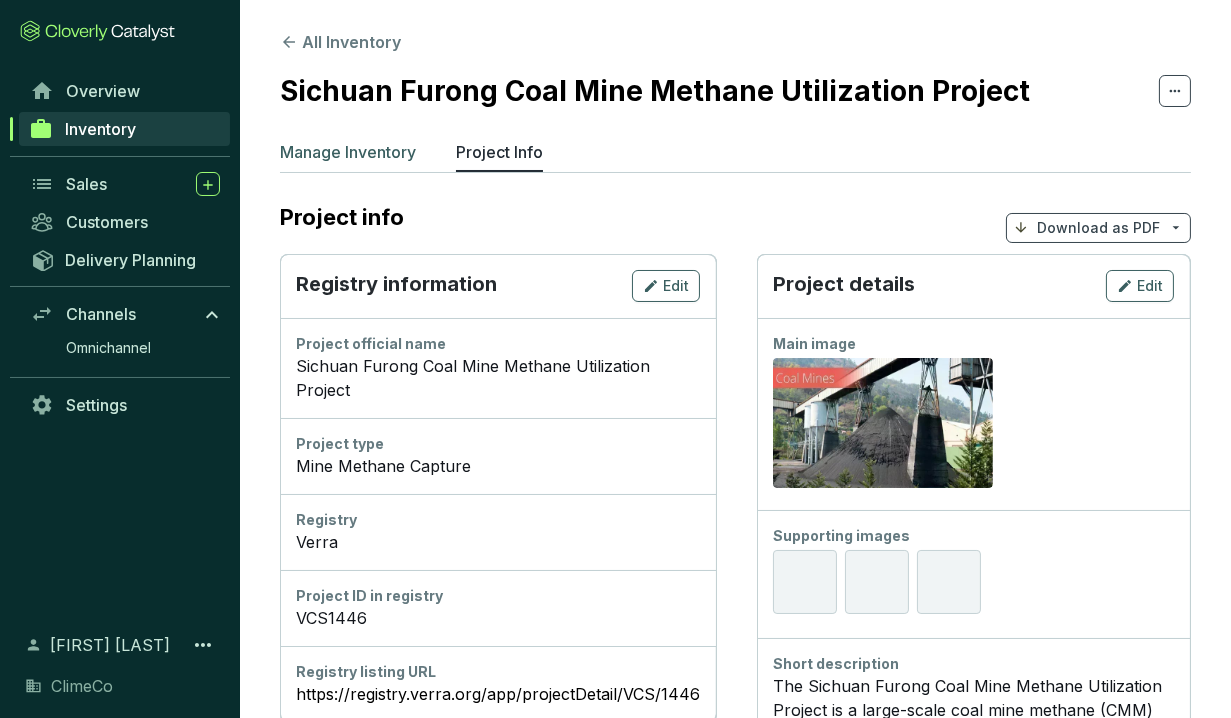 click on "Manage Inventory" at bounding box center (348, 152) 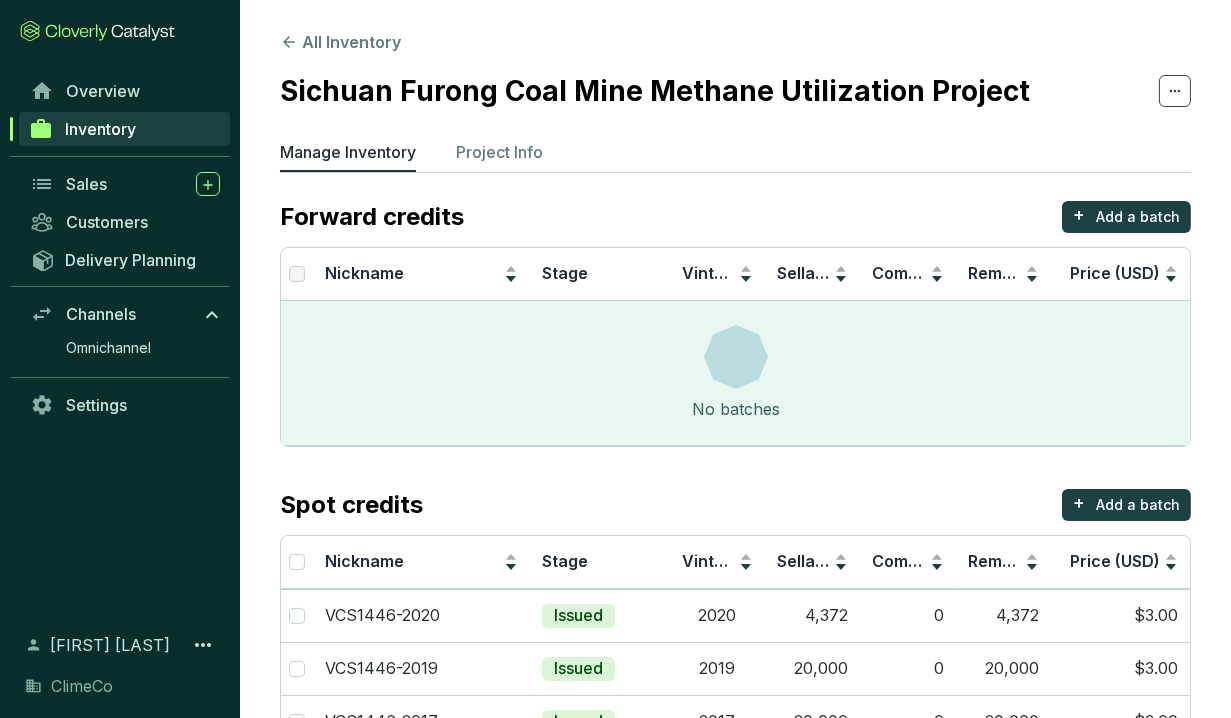 scroll, scrollTop: 65, scrollLeft: 0, axis: vertical 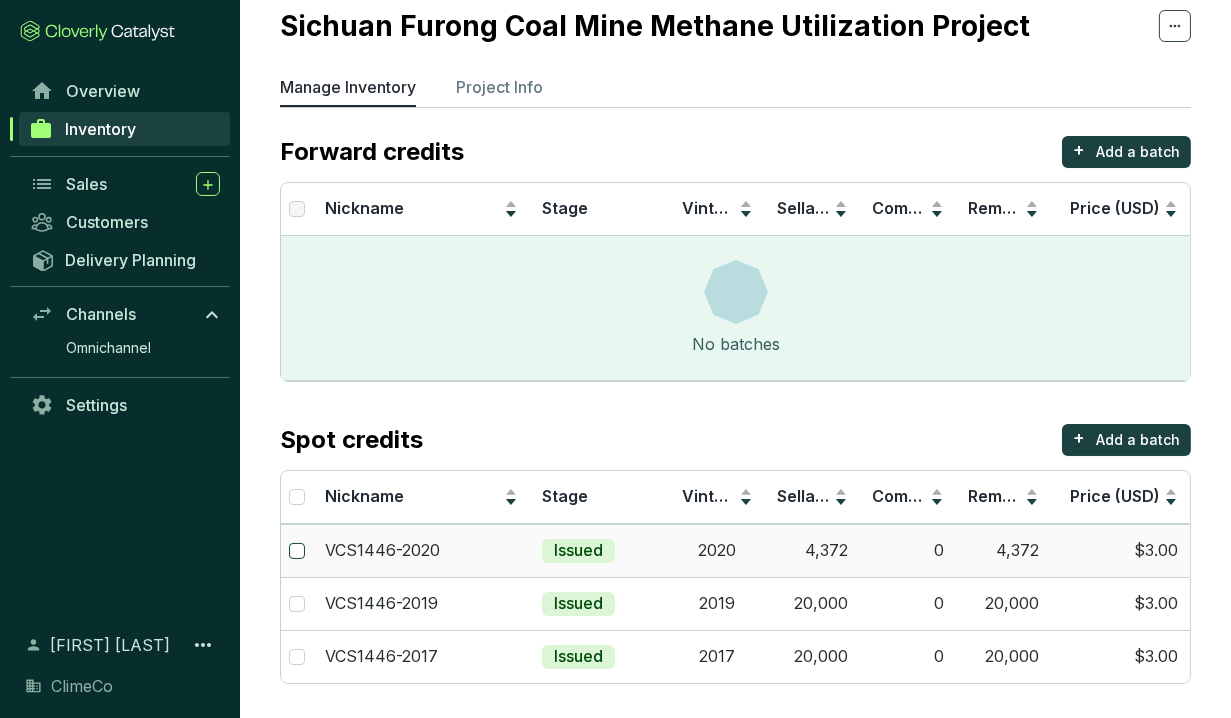 click at bounding box center [297, 551] 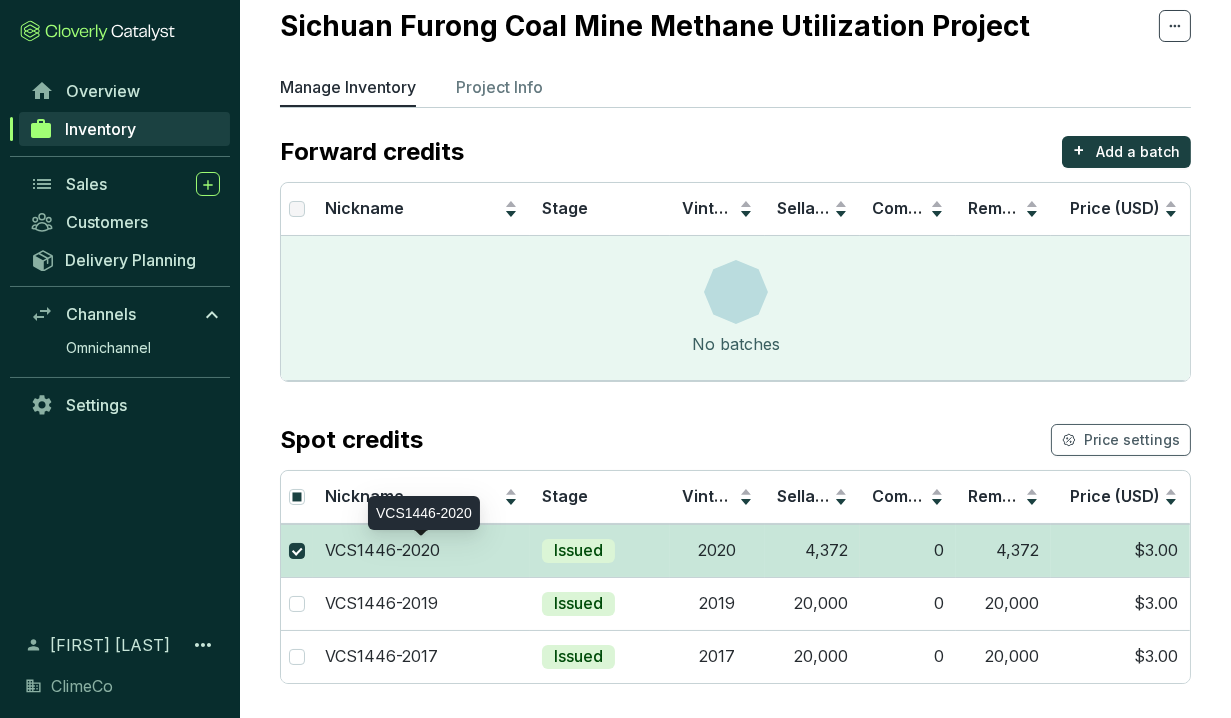 click on "VCS1446-2020" at bounding box center (382, 551) 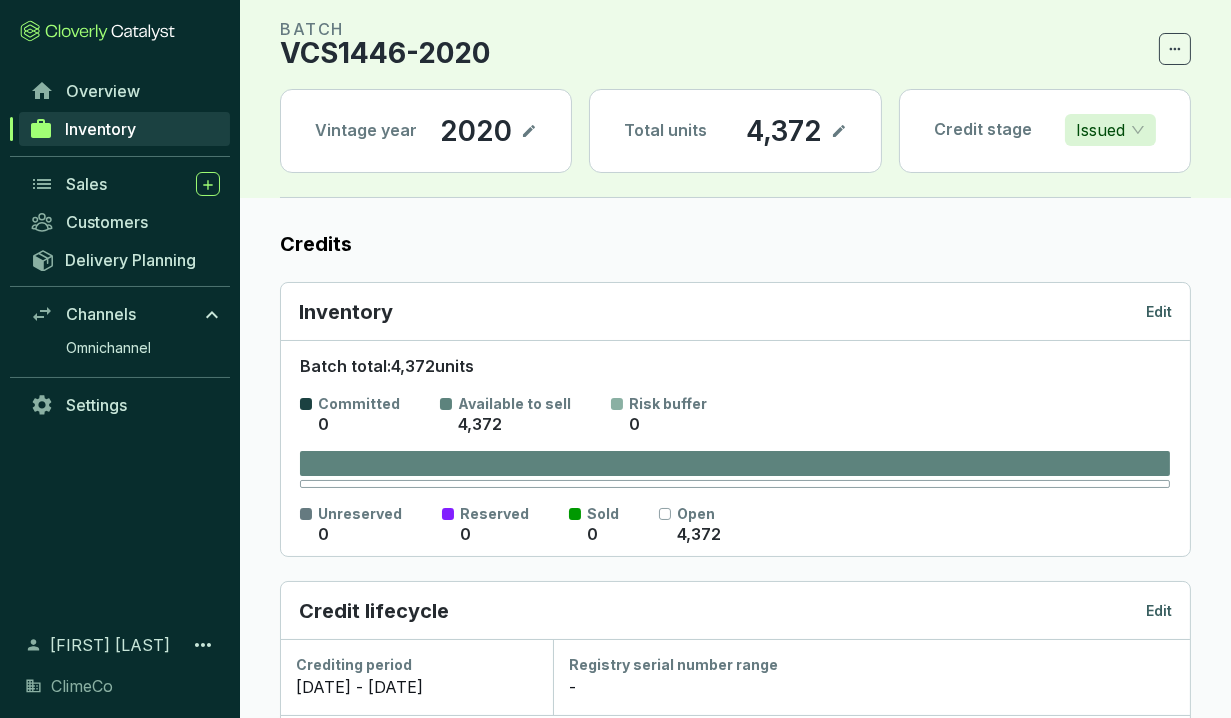 scroll, scrollTop: 0, scrollLeft: 0, axis: both 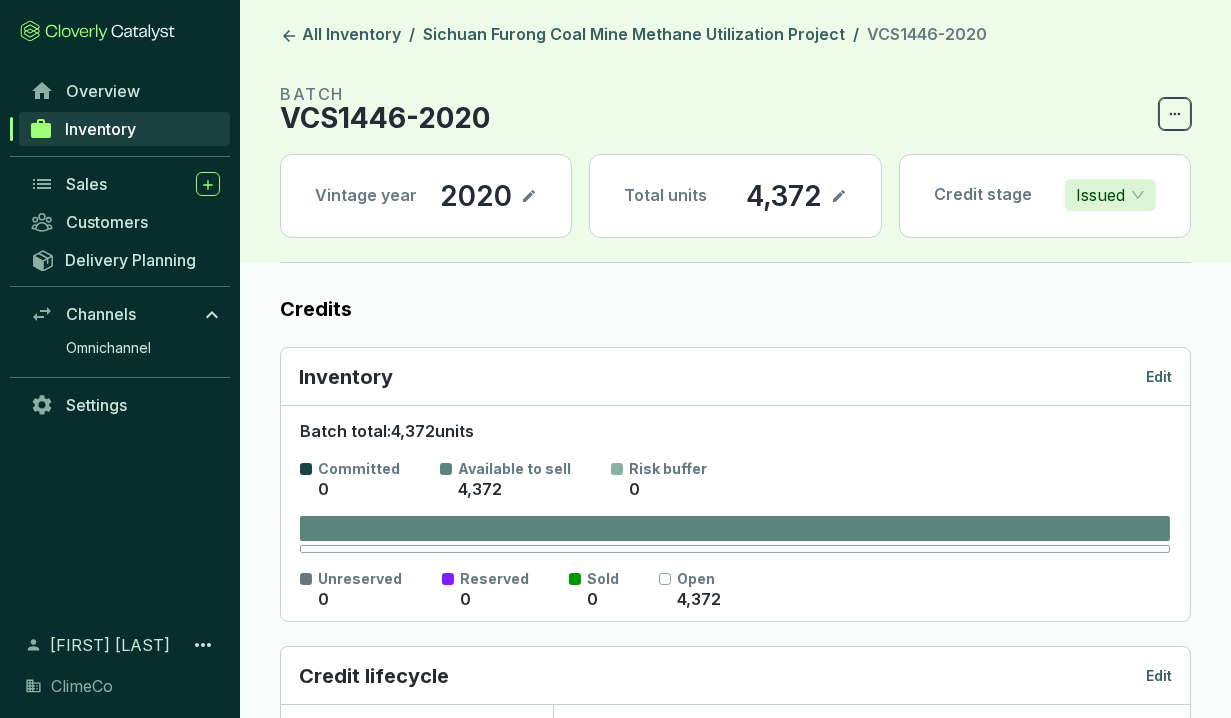 click 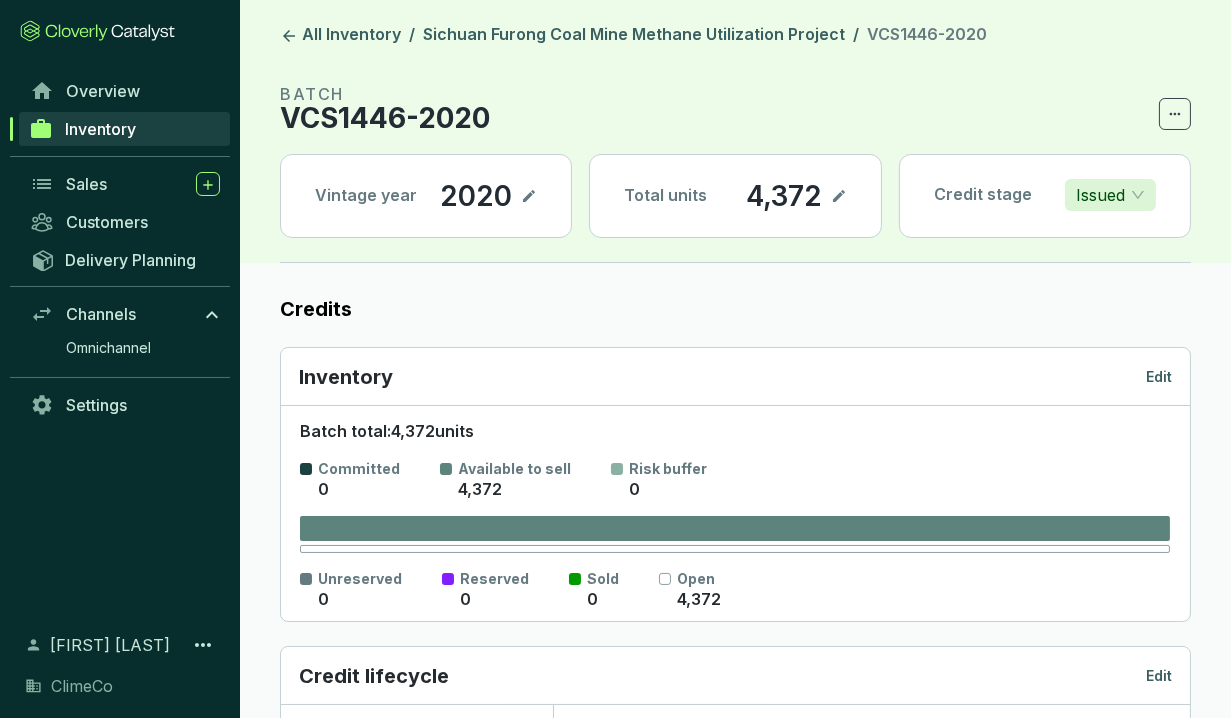 click on "All Inventory / [PROVINCE] Furong Coal Mine Methane Utilization Project / VCS1446-2020 BATCH VCS1446-2020 Vintage year 2020 Total units 4,372 Credit stage Issued" at bounding box center [735, 131] 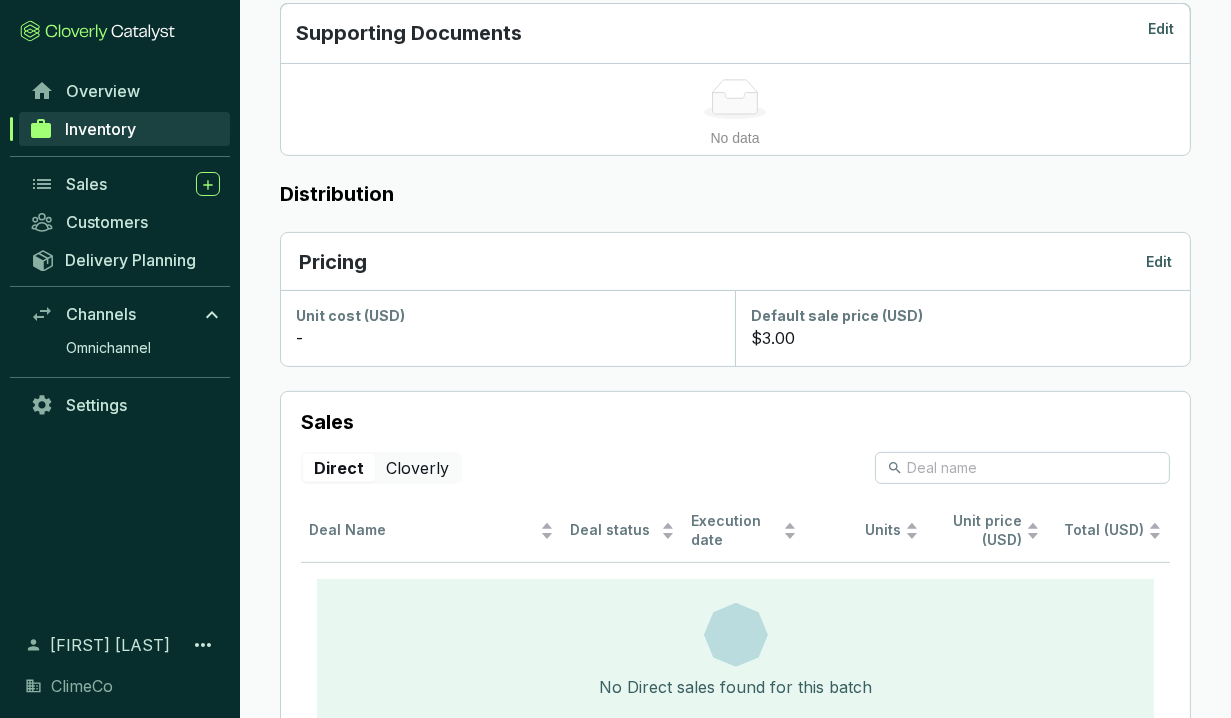 scroll, scrollTop: 321, scrollLeft: 0, axis: vertical 